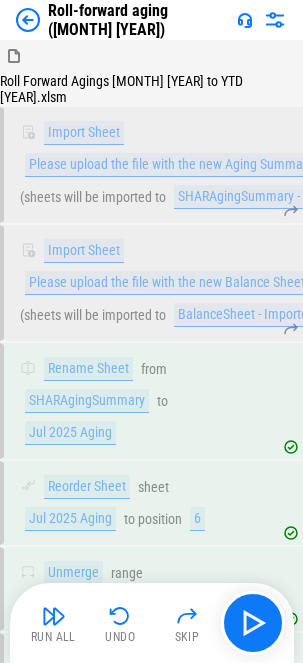 scroll, scrollTop: 535, scrollLeft: 0, axis: vertical 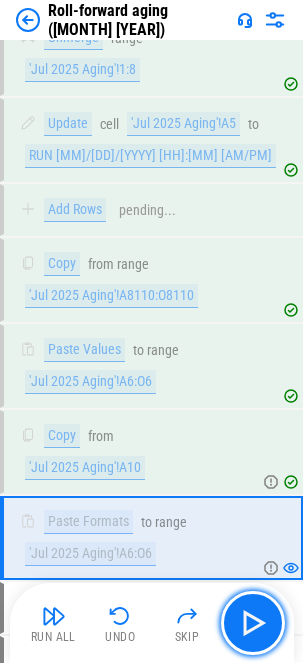 click at bounding box center [253, 623] 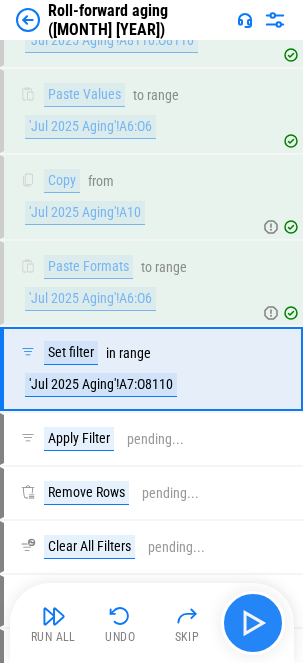 scroll, scrollTop: 793, scrollLeft: 0, axis: vertical 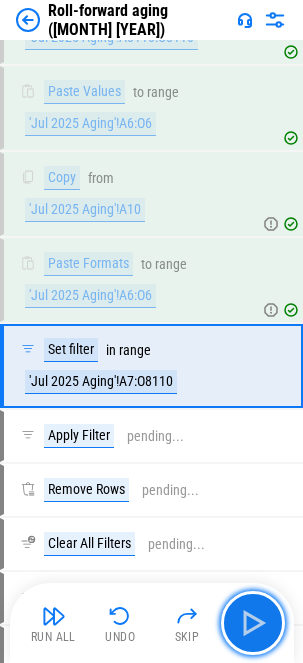 click at bounding box center [253, 623] 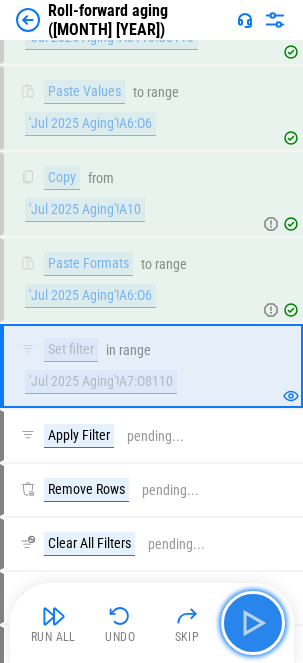 click at bounding box center (253, 623) 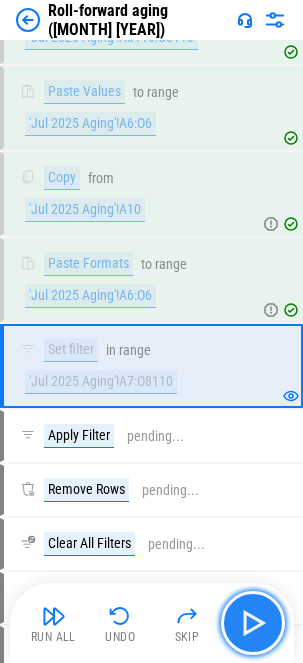 click at bounding box center (253, 623) 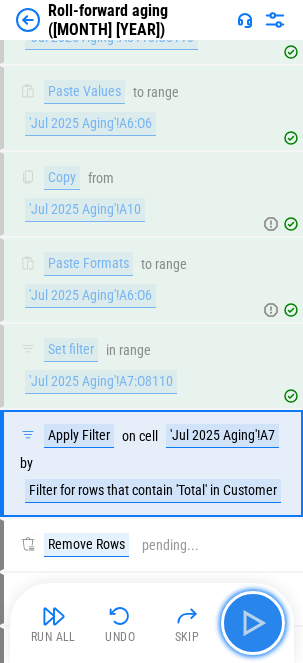 click at bounding box center (253, 623) 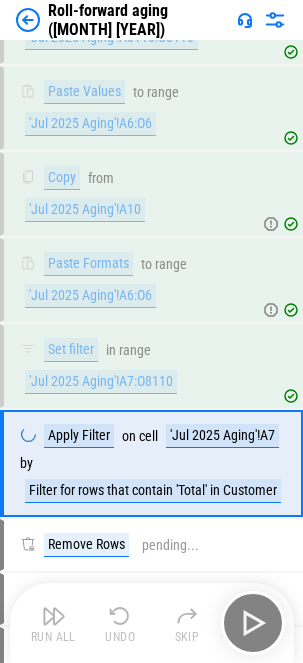 click on "Run All Undo Skip" at bounding box center [154, 623] 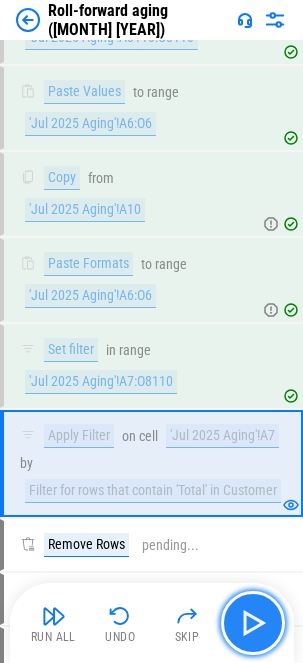 click at bounding box center (253, 623) 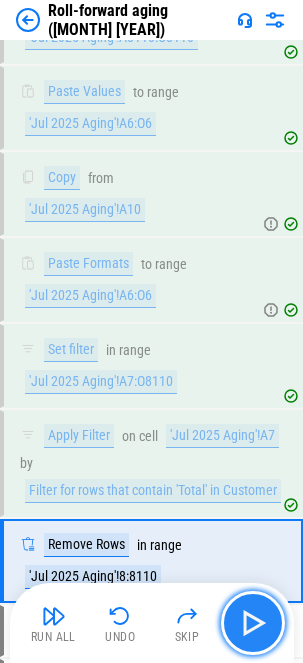 click at bounding box center (253, 623) 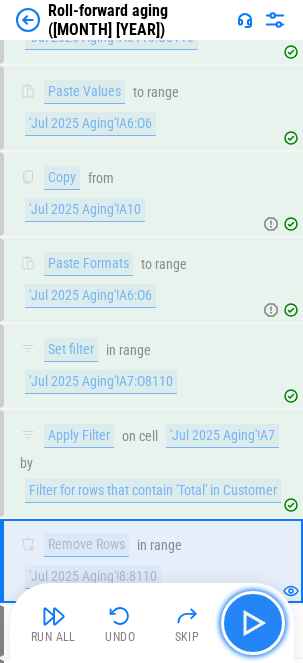 click at bounding box center [253, 623] 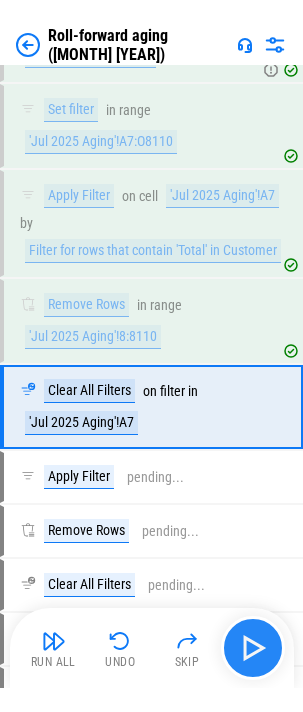 scroll, scrollTop: 1074, scrollLeft: 0, axis: vertical 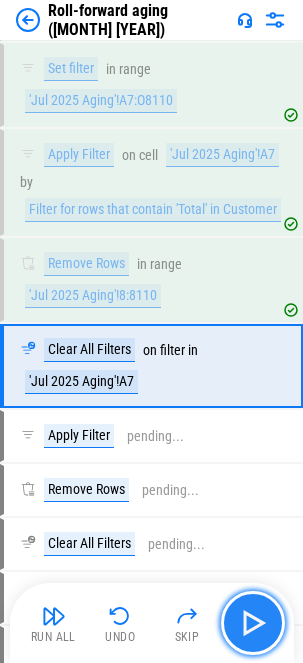 click at bounding box center [253, 623] 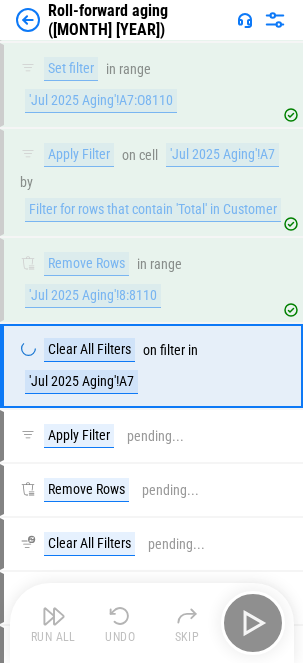click on "Run All Undo Skip" at bounding box center (154, 623) 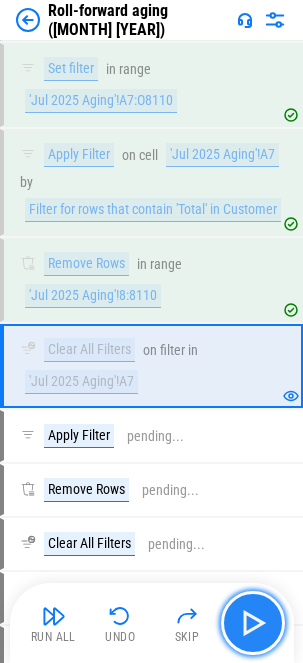 click at bounding box center (253, 623) 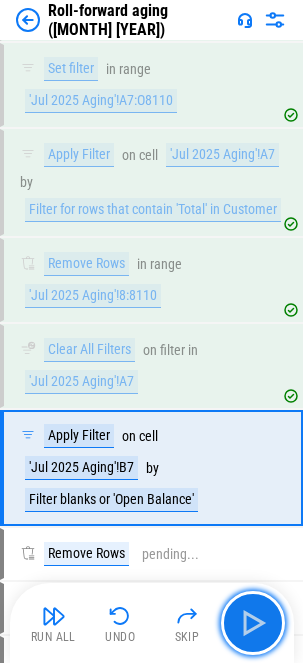 click at bounding box center (253, 623) 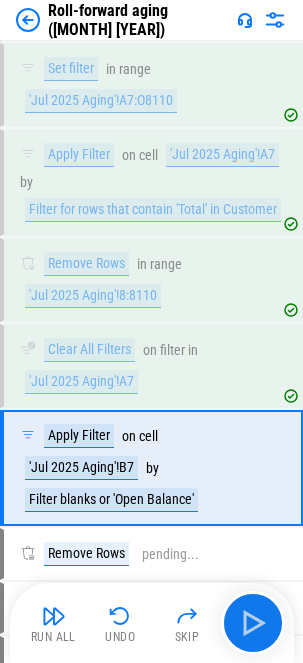 click on "Run All Undo Skip" at bounding box center (154, 623) 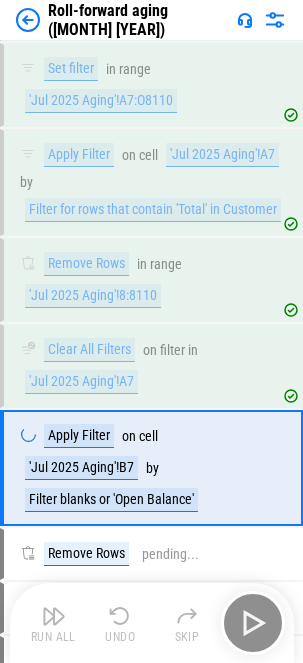 click on "Run All Undo Skip" at bounding box center (154, 623) 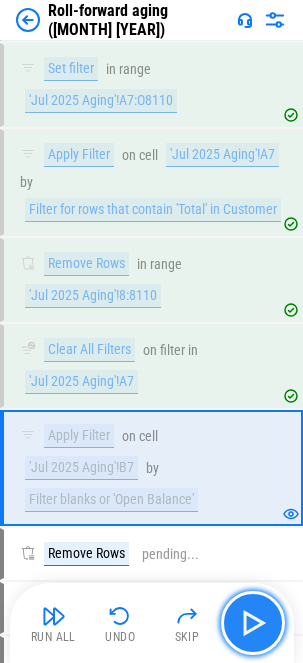 click at bounding box center (253, 623) 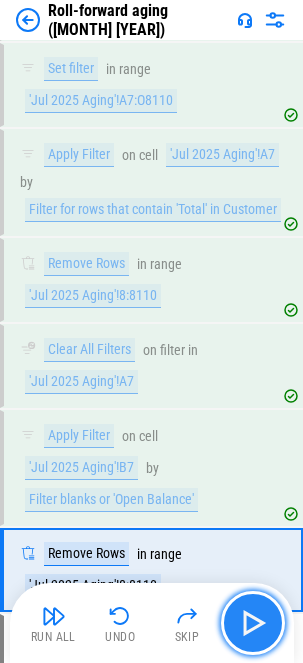 click at bounding box center [253, 623] 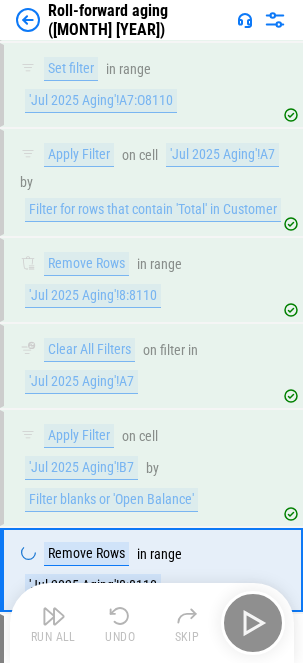 click on "Run All Undo Skip" at bounding box center [154, 623] 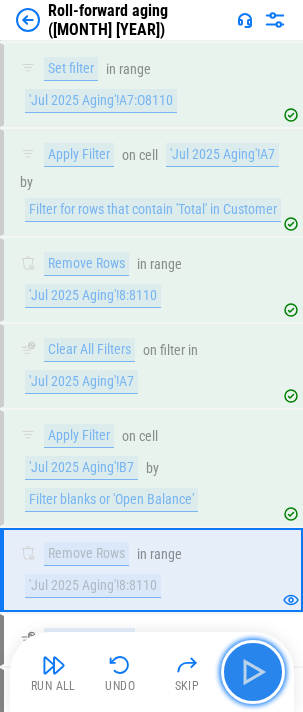 click at bounding box center (253, 672) 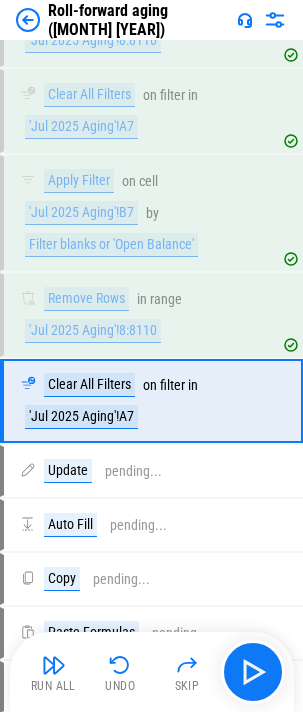 scroll, scrollTop: 1339, scrollLeft: 0, axis: vertical 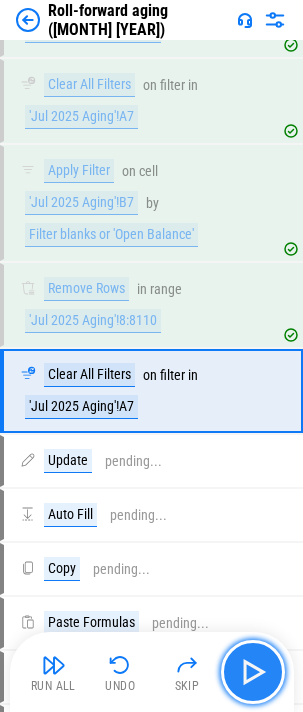 click at bounding box center (253, 672) 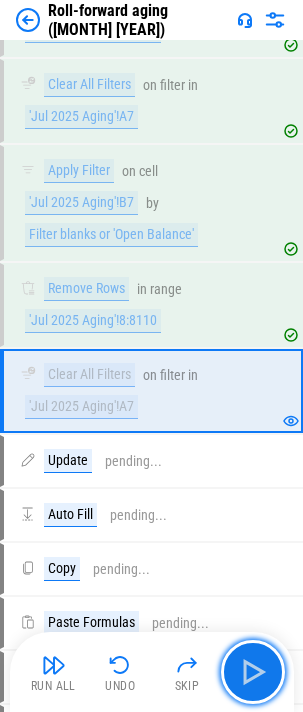 click at bounding box center [253, 672] 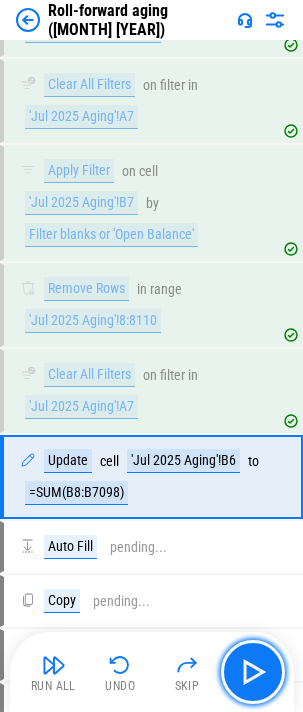click at bounding box center (253, 672) 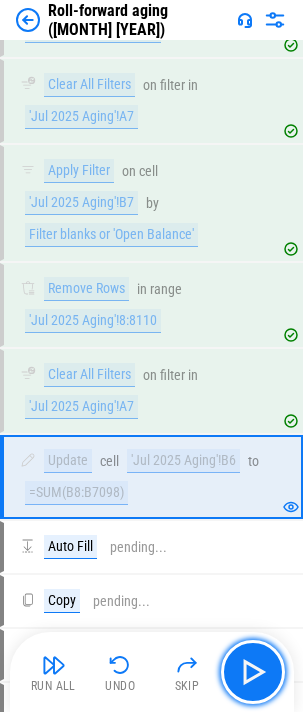 click at bounding box center [253, 672] 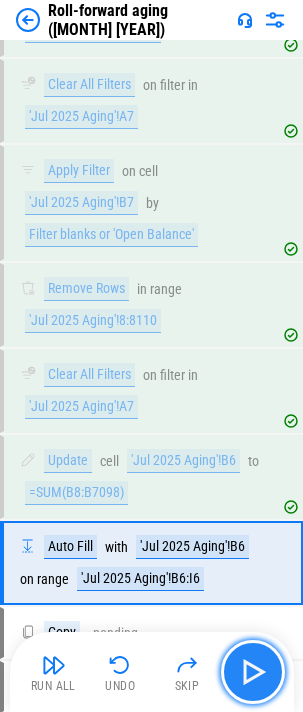 click at bounding box center (253, 672) 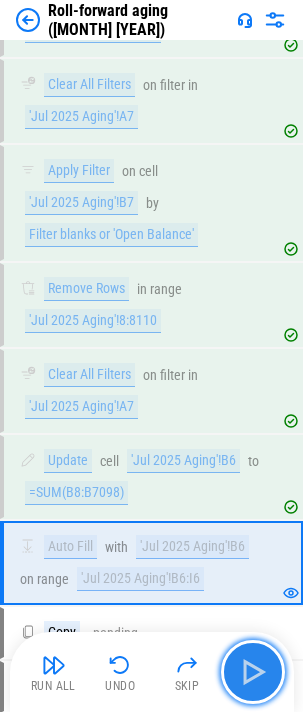 click at bounding box center [253, 672] 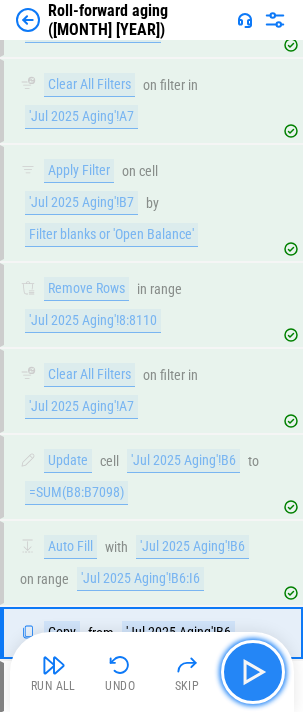click at bounding box center [253, 672] 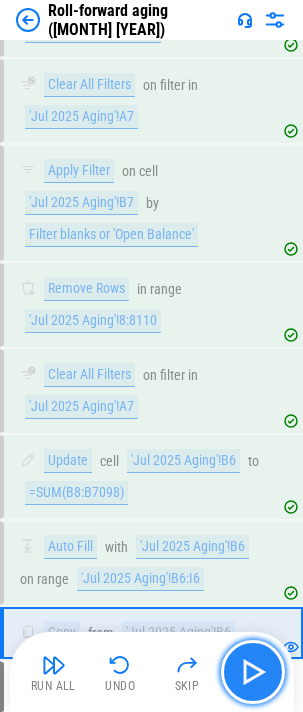 click at bounding box center [253, 672] 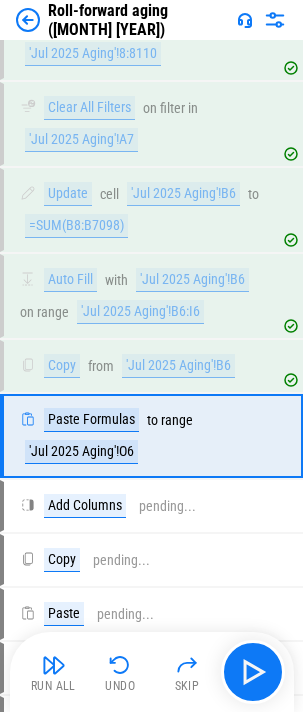scroll, scrollTop: 1651, scrollLeft: 0, axis: vertical 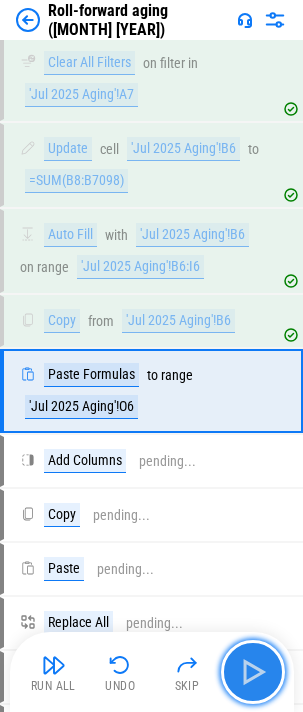 click at bounding box center (253, 672) 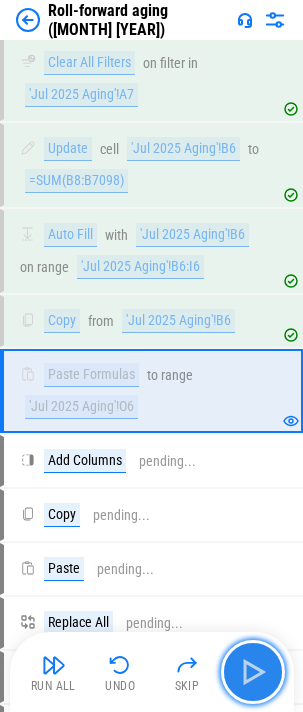click at bounding box center [253, 672] 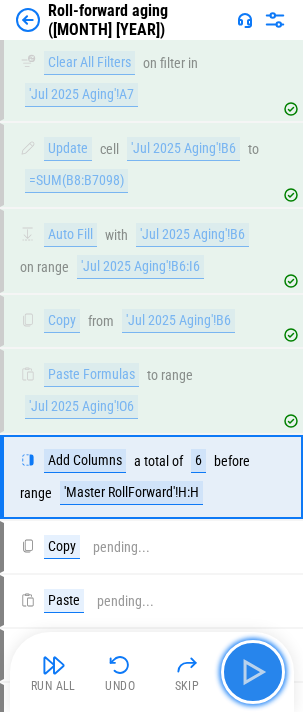 click at bounding box center (253, 672) 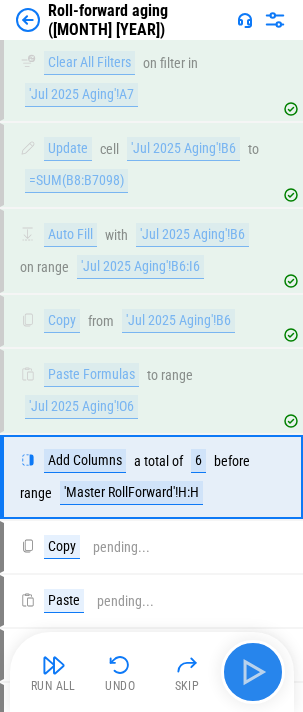 click on "Run All Undo Skip" at bounding box center [154, 672] 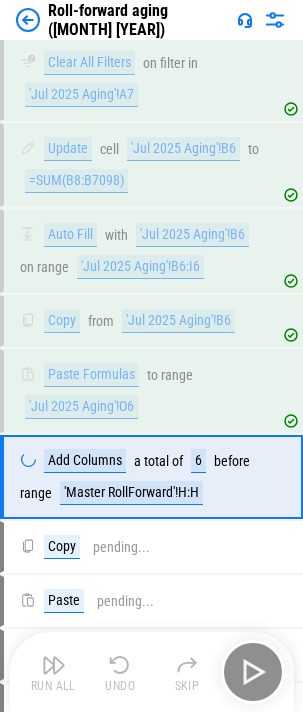 click on "Run All Undo Skip" at bounding box center [154, 672] 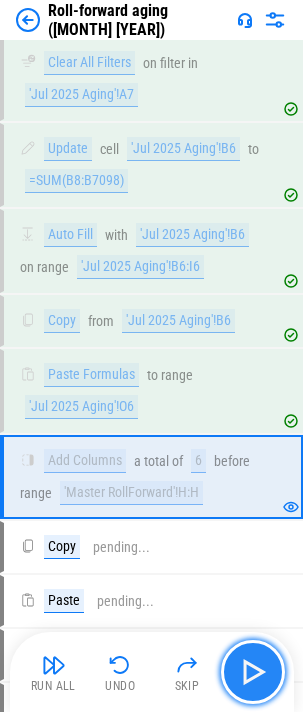 click at bounding box center [253, 672] 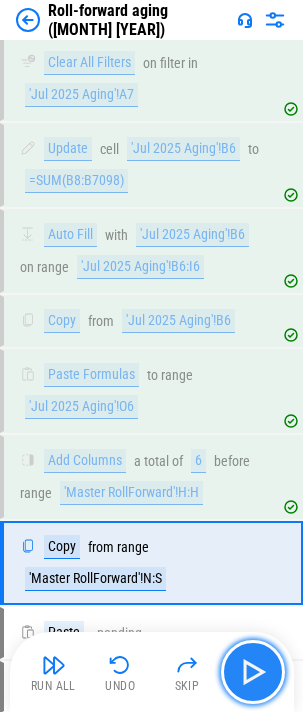 click at bounding box center (253, 672) 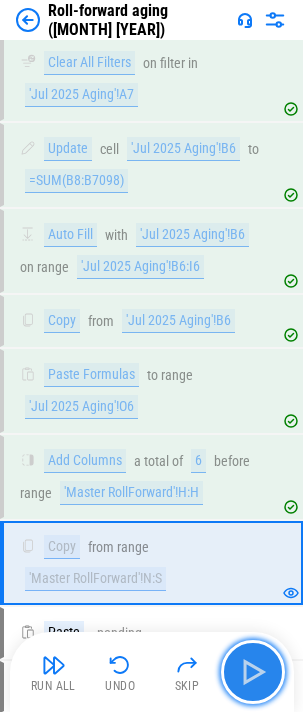 click at bounding box center [253, 672] 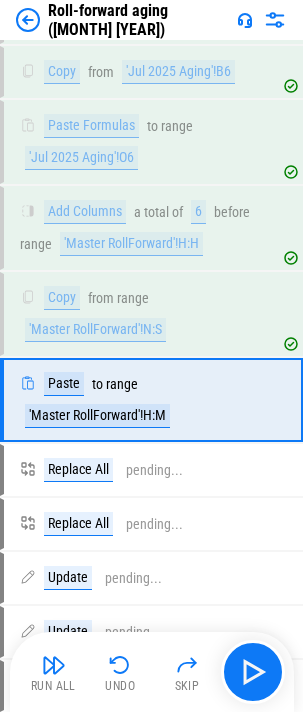 scroll, scrollTop: 1909, scrollLeft: 0, axis: vertical 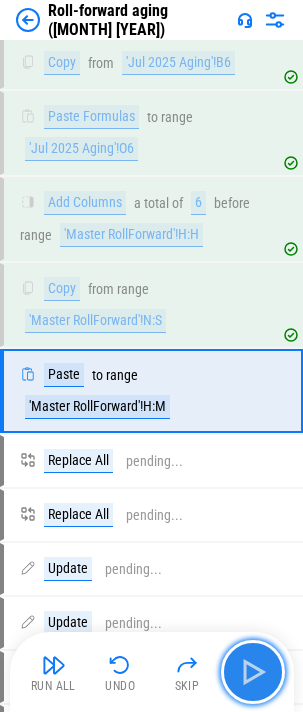 click at bounding box center [253, 672] 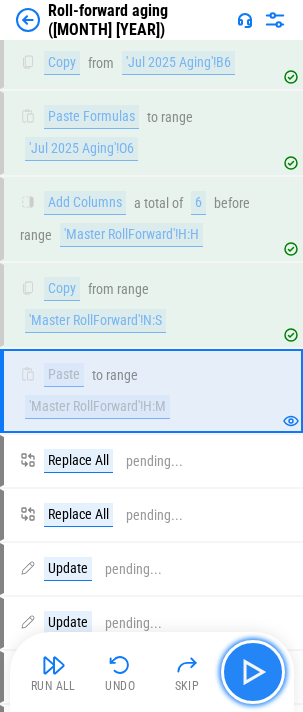 click at bounding box center (253, 672) 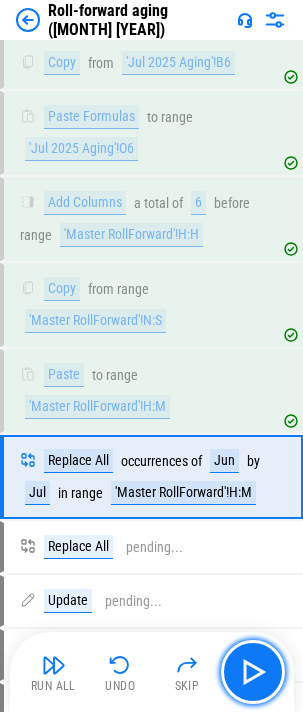 click at bounding box center (253, 672) 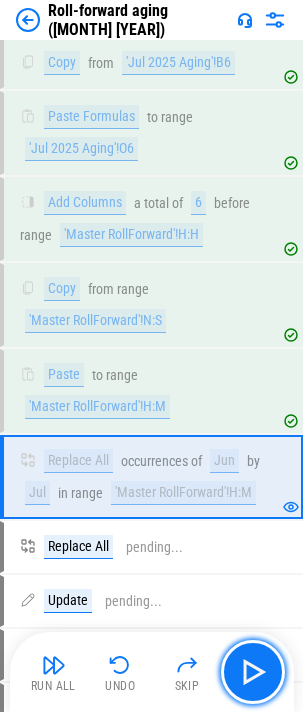 click at bounding box center [253, 672] 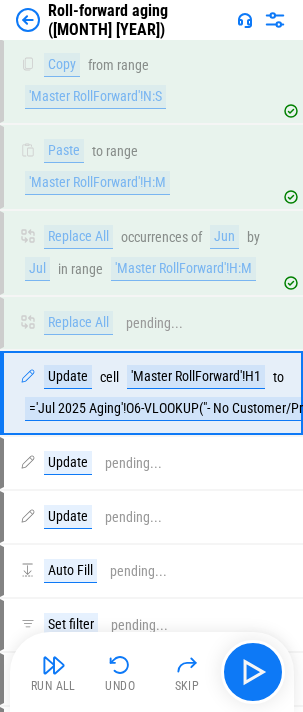 scroll, scrollTop: 2167, scrollLeft: 0, axis: vertical 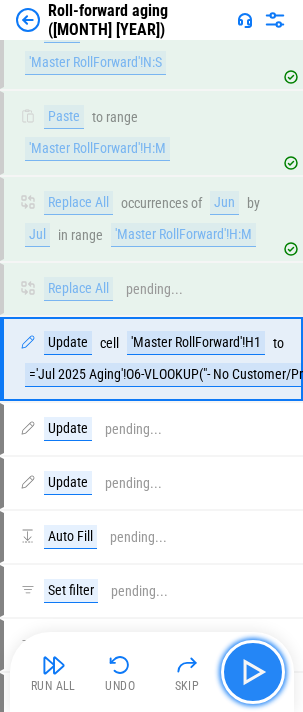 click at bounding box center [253, 672] 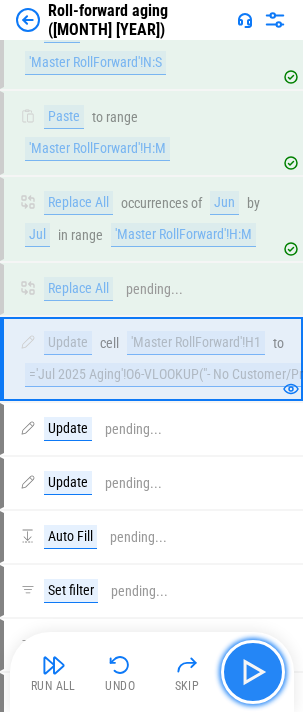 click at bounding box center (253, 672) 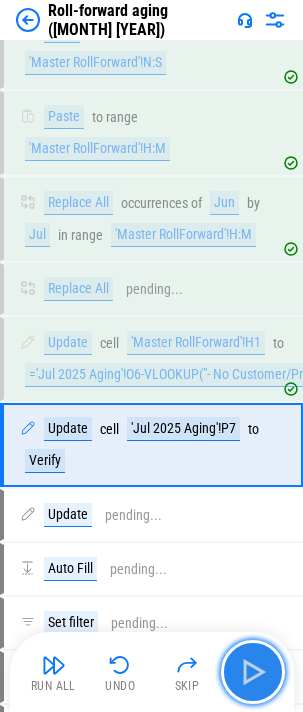click at bounding box center [253, 672] 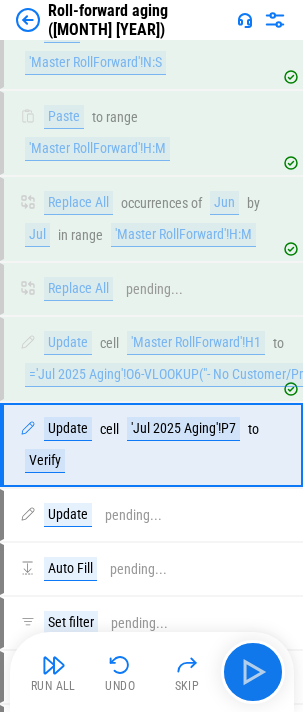 click on "Run All Undo Skip" at bounding box center (154, 672) 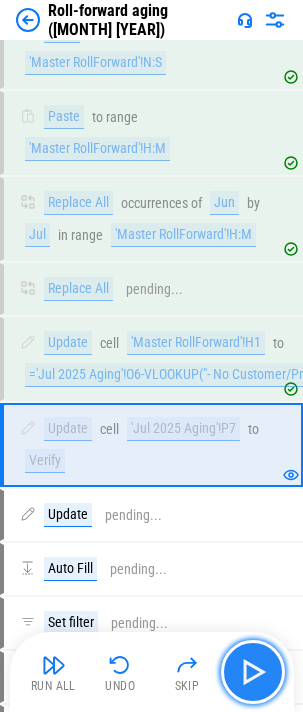 click at bounding box center (253, 672) 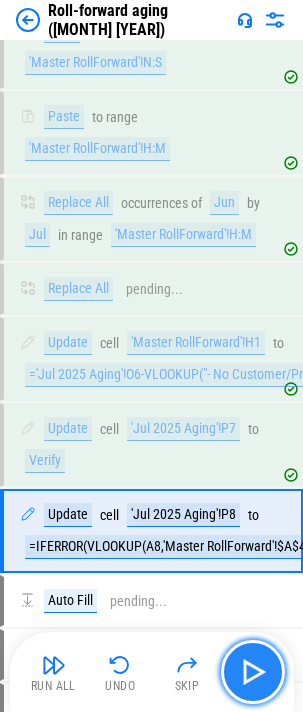 click at bounding box center (253, 672) 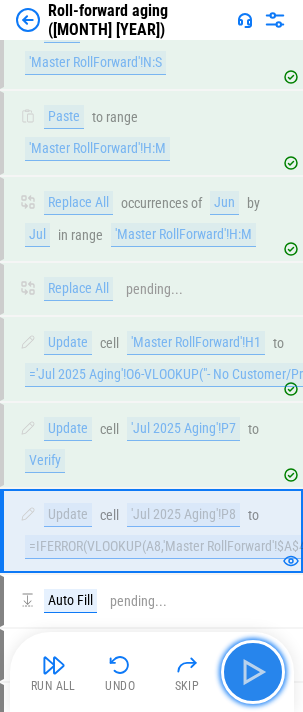 click at bounding box center (253, 672) 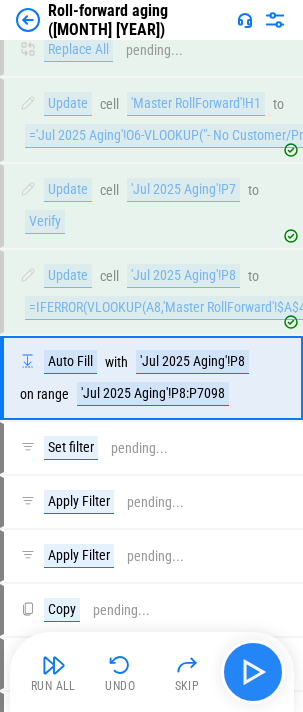 scroll, scrollTop: 2425, scrollLeft: 0, axis: vertical 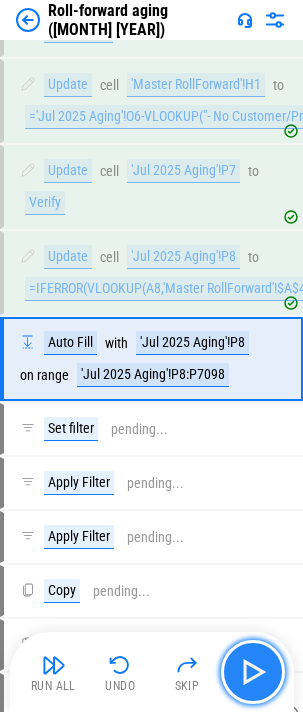 click at bounding box center [253, 672] 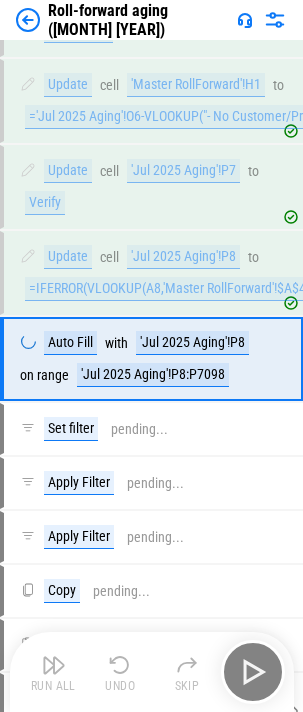 click on "Run All Undo Skip" at bounding box center [154, 672] 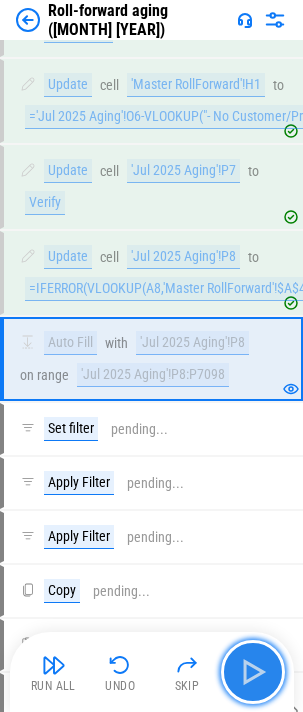 click at bounding box center [253, 672] 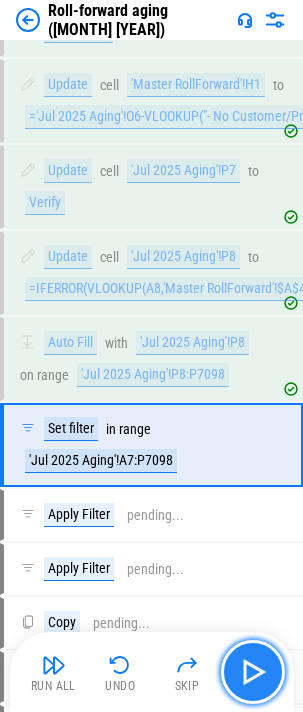 click at bounding box center [253, 672] 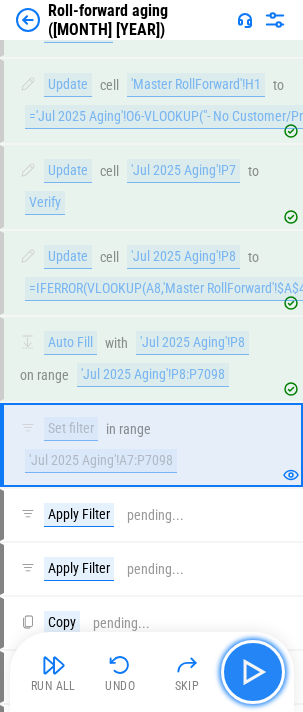 click at bounding box center (253, 672) 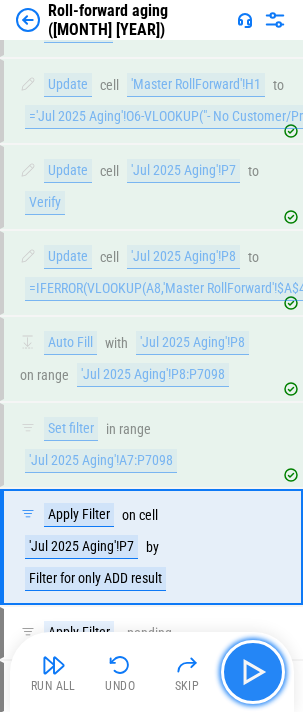 click at bounding box center [253, 672] 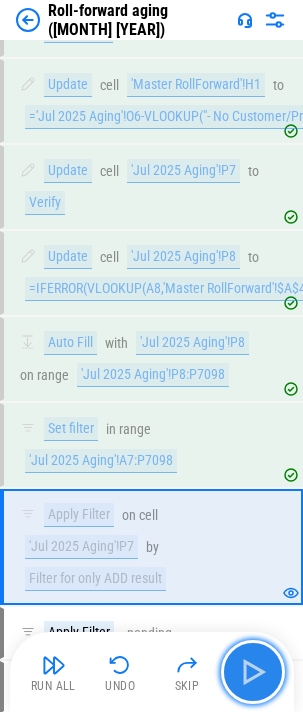 click at bounding box center [253, 672] 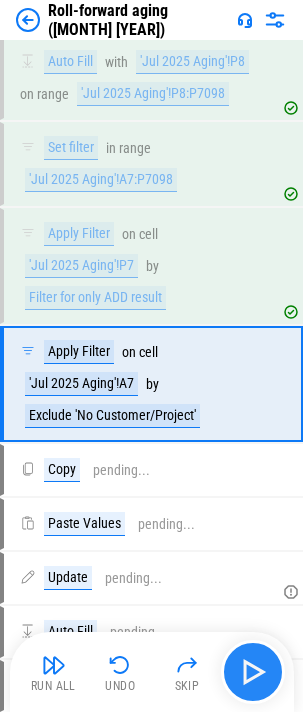 scroll, scrollTop: 2731, scrollLeft: 0, axis: vertical 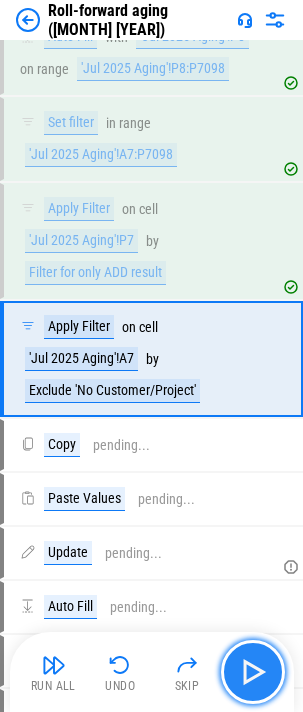 click at bounding box center (253, 672) 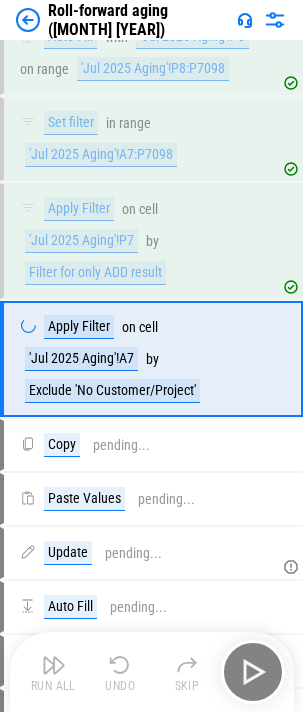 click on "Run All Undo Skip" at bounding box center (154, 672) 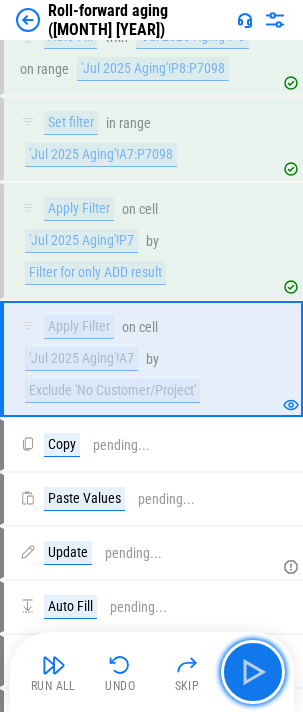 click at bounding box center (253, 672) 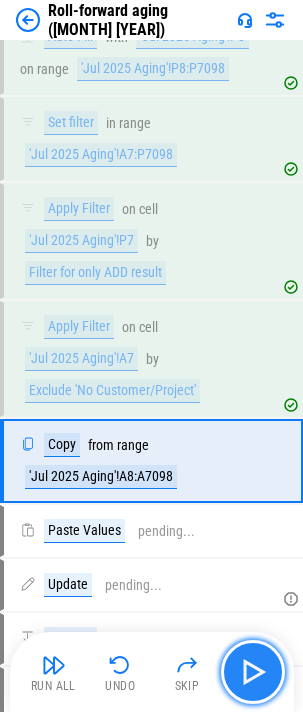click at bounding box center (253, 672) 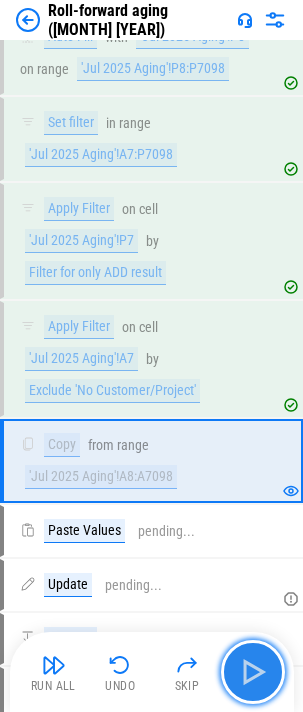 click at bounding box center [253, 672] 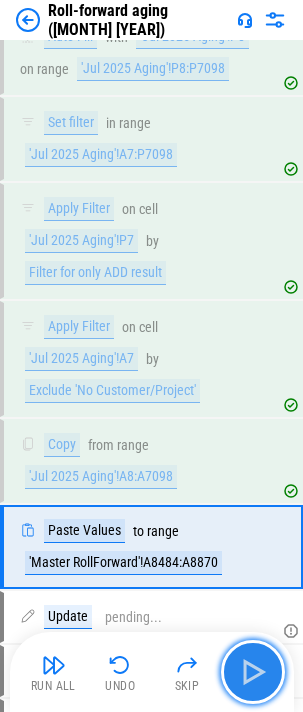 click at bounding box center (253, 672) 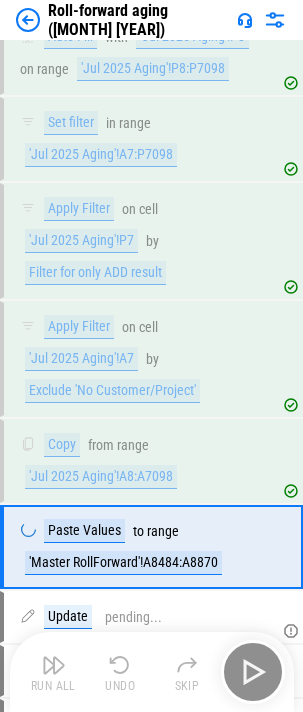 click on "Run All Undo Skip" at bounding box center [154, 672] 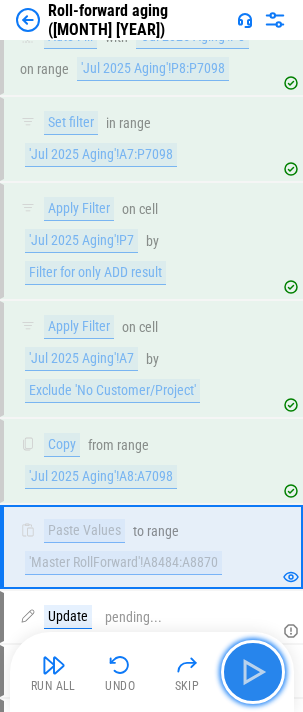 click at bounding box center (253, 672) 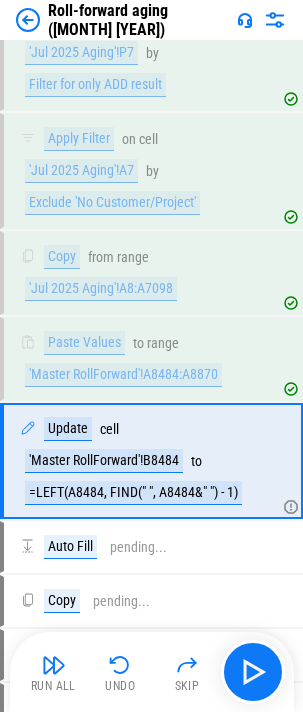 scroll, scrollTop: 3021, scrollLeft: 0, axis: vertical 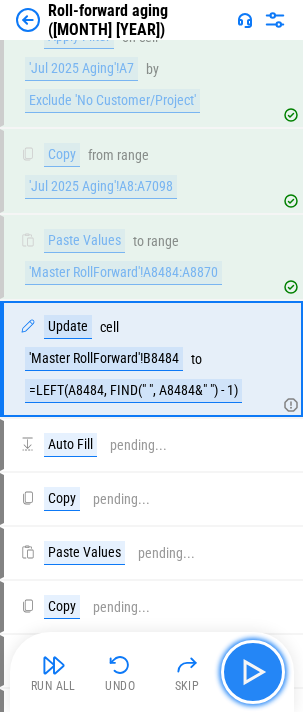 click at bounding box center [253, 672] 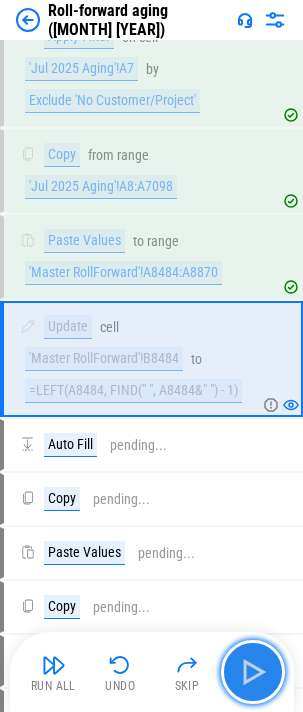 click at bounding box center [253, 672] 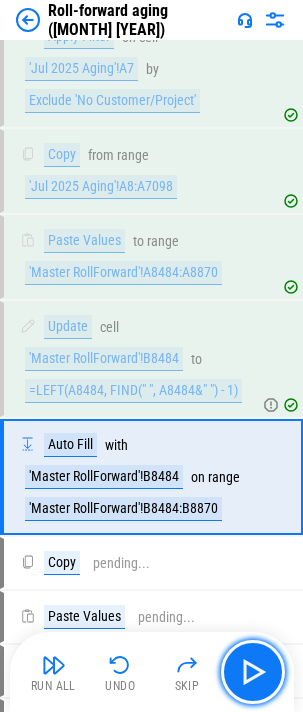 click at bounding box center [253, 672] 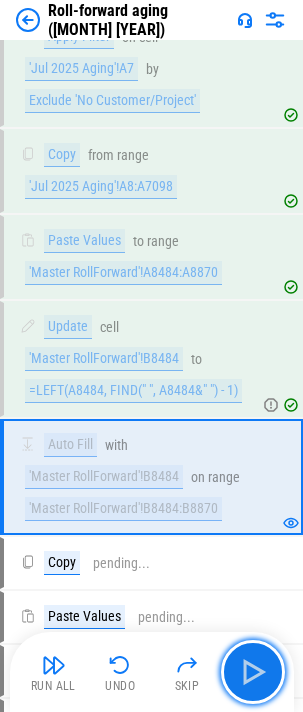 click at bounding box center (253, 672) 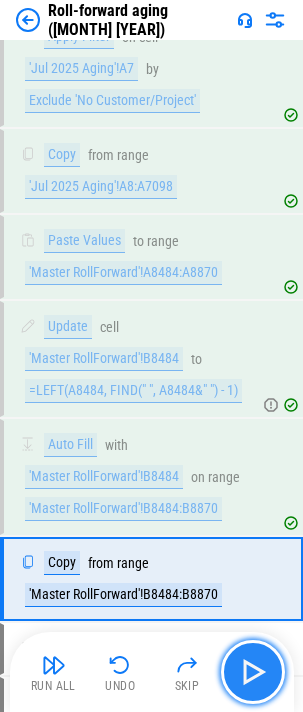 click at bounding box center (253, 672) 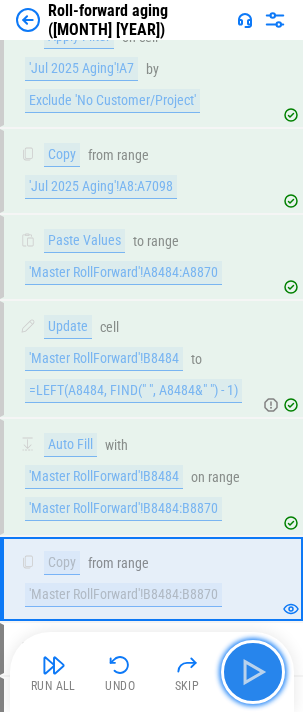 click at bounding box center [253, 672] 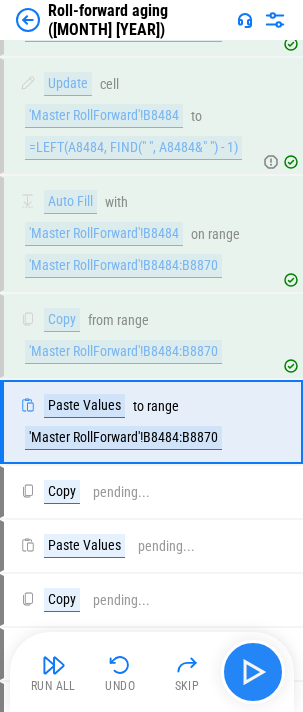 scroll, scrollTop: 3327, scrollLeft: 0, axis: vertical 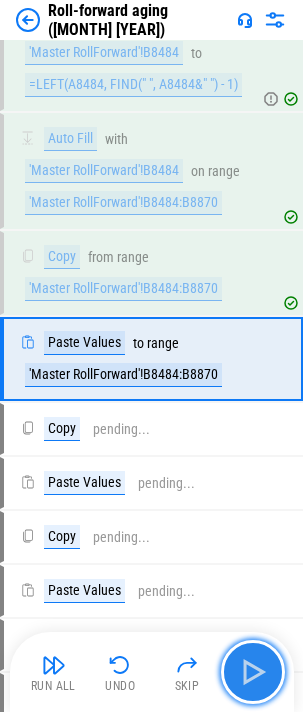 click at bounding box center [253, 672] 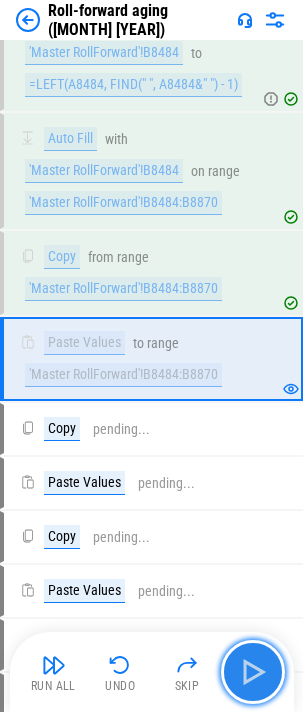 click at bounding box center (253, 672) 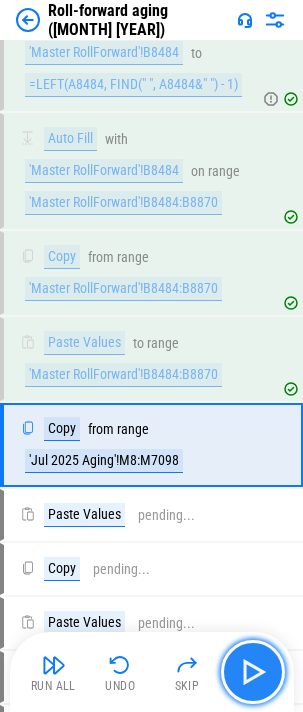 click at bounding box center [253, 672] 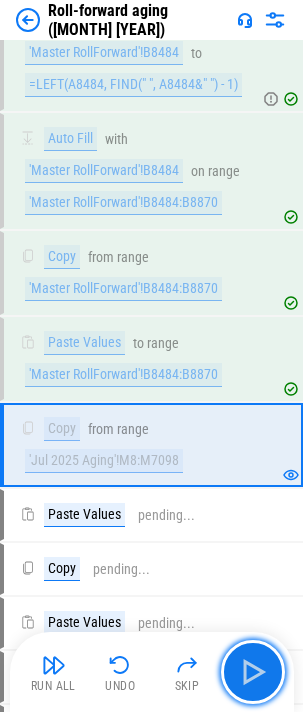 click at bounding box center [253, 672] 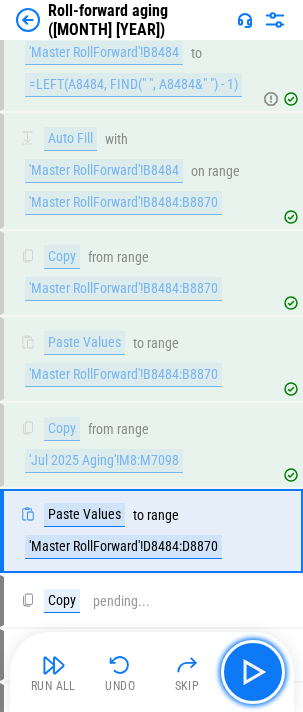 click at bounding box center [253, 672] 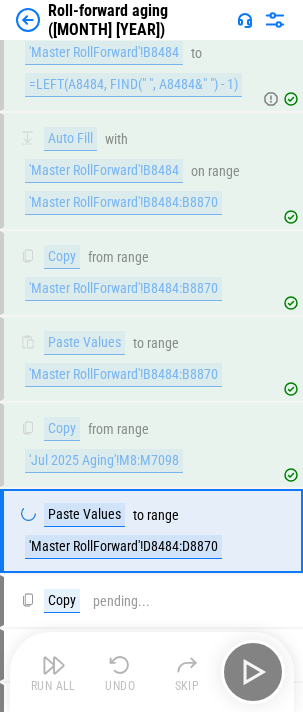click on "Run All Undo Skip" at bounding box center [154, 672] 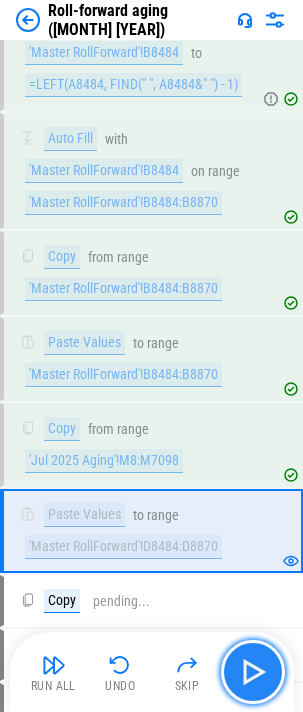 click at bounding box center [253, 672] 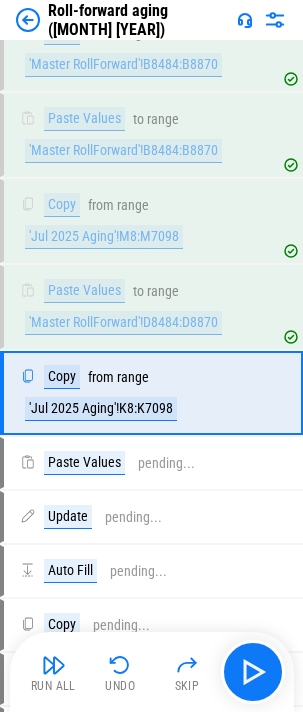 scroll, scrollTop: 3585, scrollLeft: 0, axis: vertical 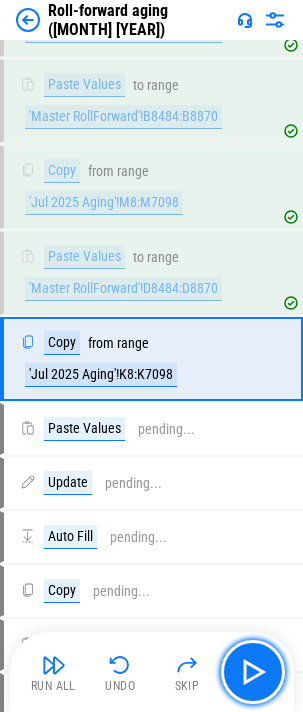 click at bounding box center [253, 672] 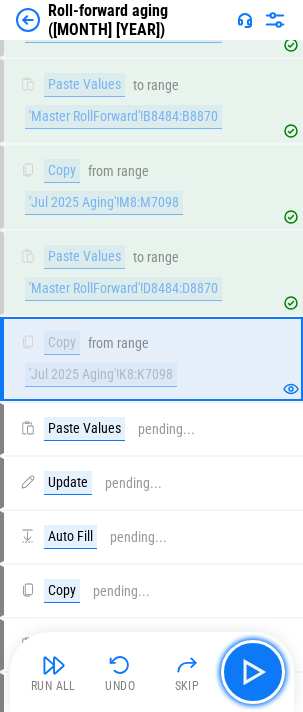 click at bounding box center (253, 672) 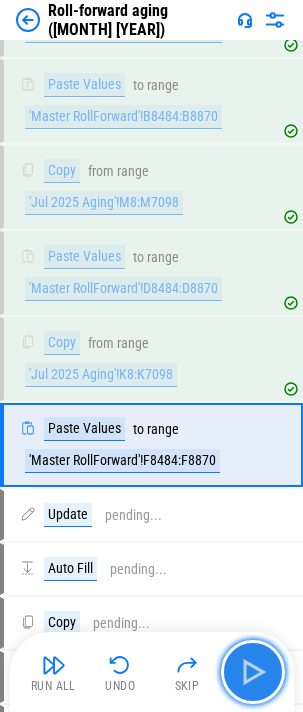 click at bounding box center (253, 672) 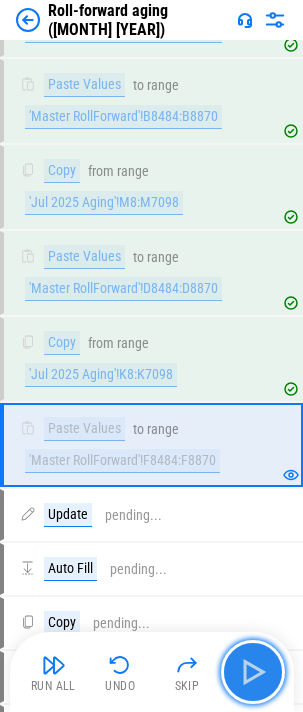 click at bounding box center [253, 672] 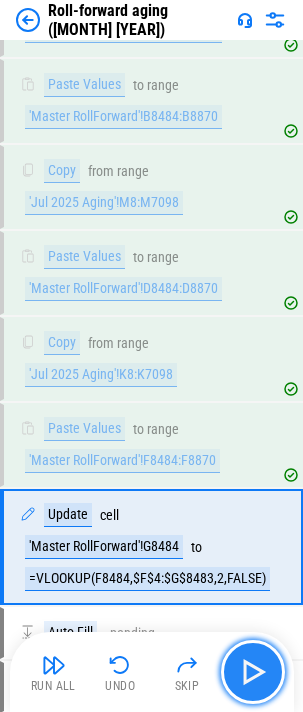 click at bounding box center (253, 672) 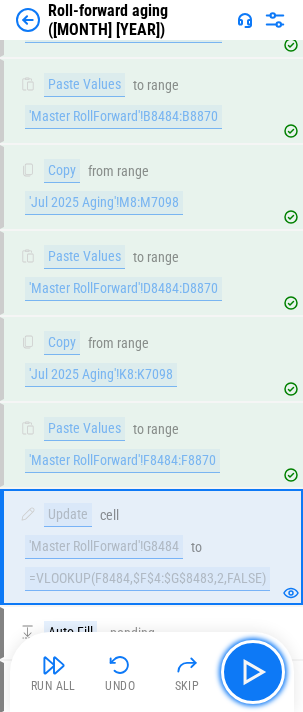 click at bounding box center [253, 672] 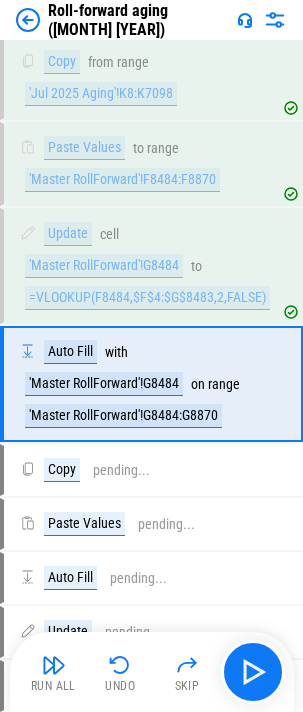 scroll, scrollTop: 3891, scrollLeft: 0, axis: vertical 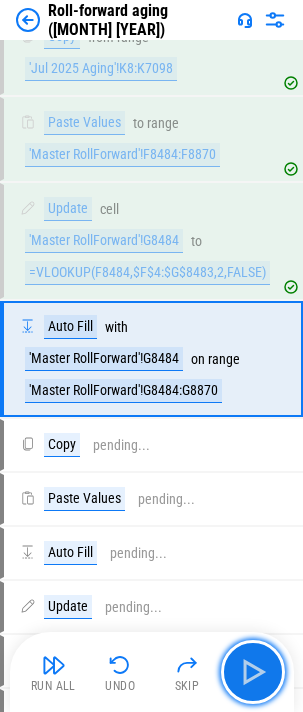 click at bounding box center [253, 672] 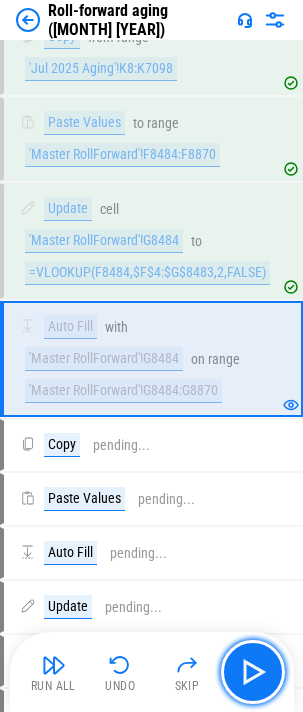 click at bounding box center [253, 672] 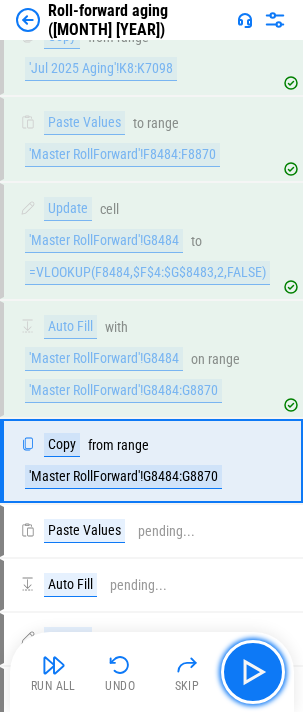 click at bounding box center [253, 672] 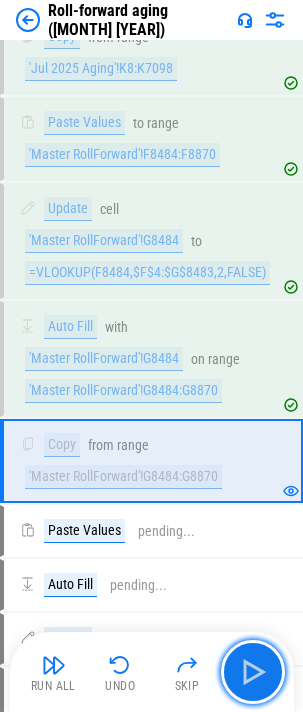 click at bounding box center [253, 672] 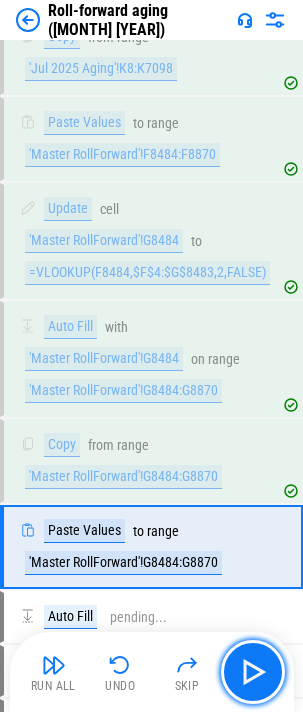 click at bounding box center (253, 672) 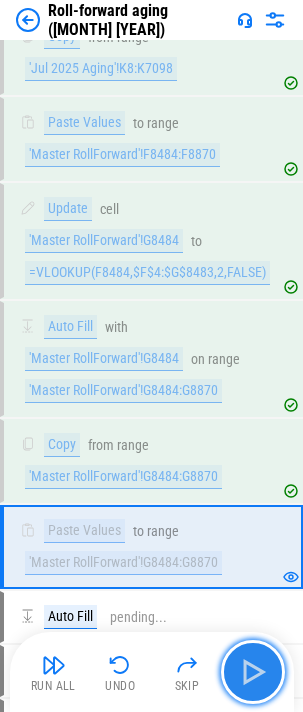 click at bounding box center [253, 672] 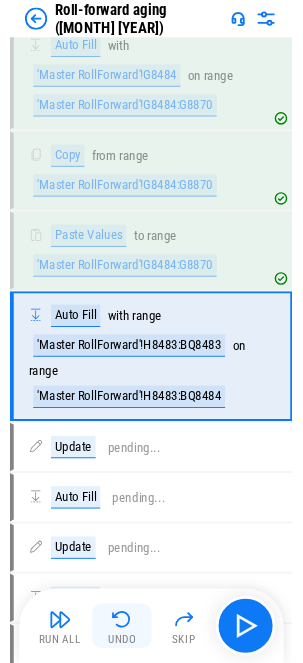 scroll, scrollTop: 4193, scrollLeft: 0, axis: vertical 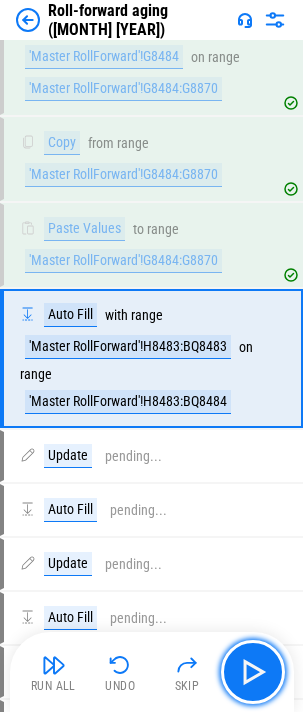 click at bounding box center [253, 672] 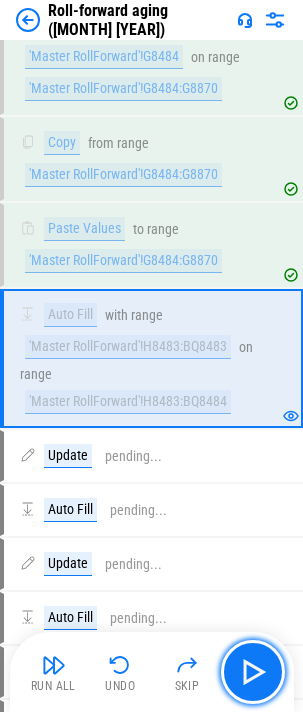 click at bounding box center [253, 672] 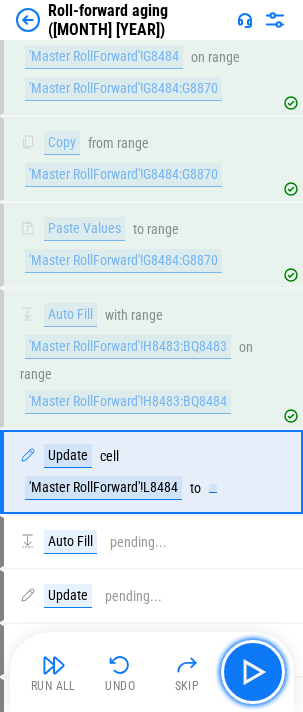 click at bounding box center [253, 672] 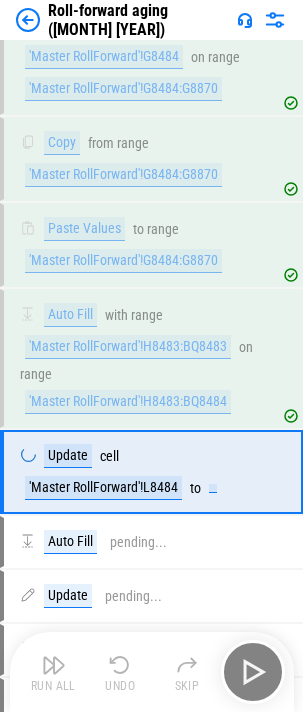 click on "Run All Undo Skip" at bounding box center [154, 672] 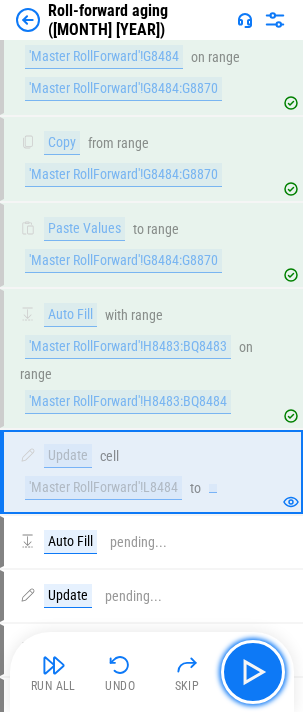 click at bounding box center (253, 672) 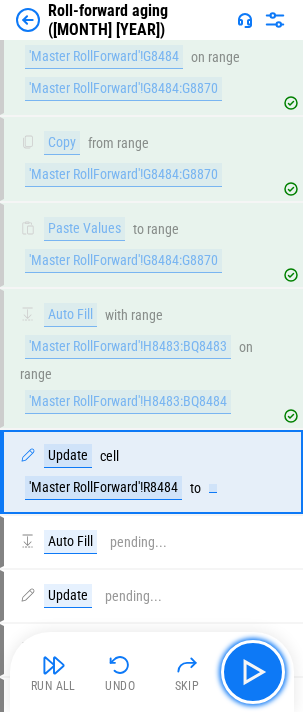 click at bounding box center (253, 672) 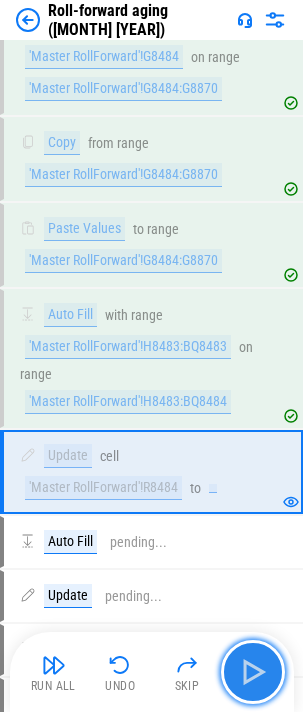 click at bounding box center [253, 672] 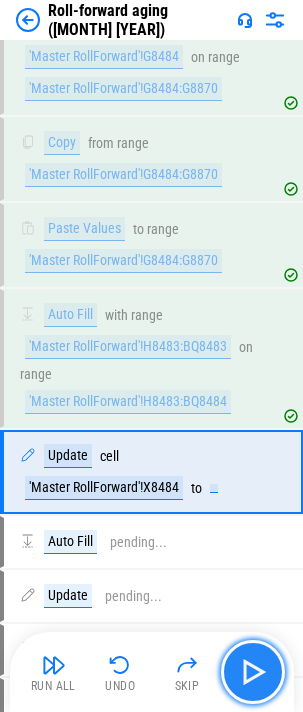 click at bounding box center (253, 672) 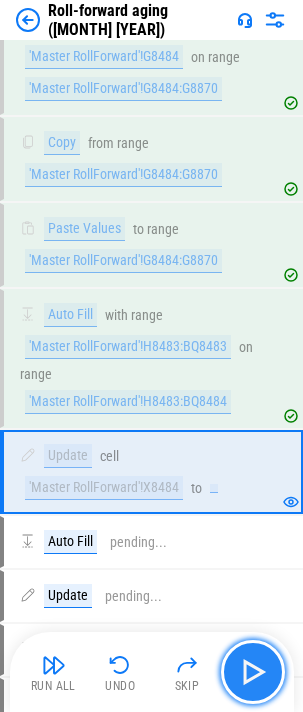 click at bounding box center (253, 672) 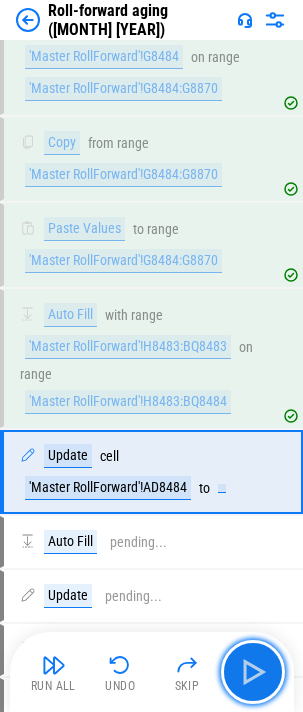 click at bounding box center (253, 672) 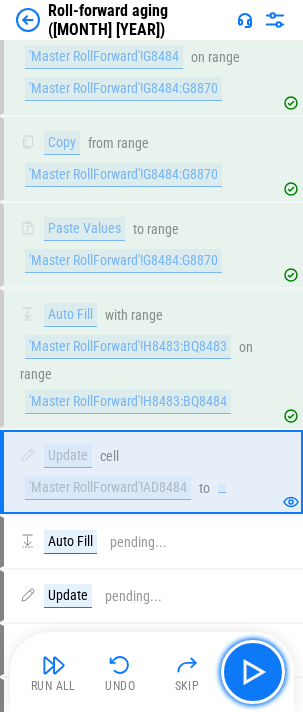 click at bounding box center [253, 672] 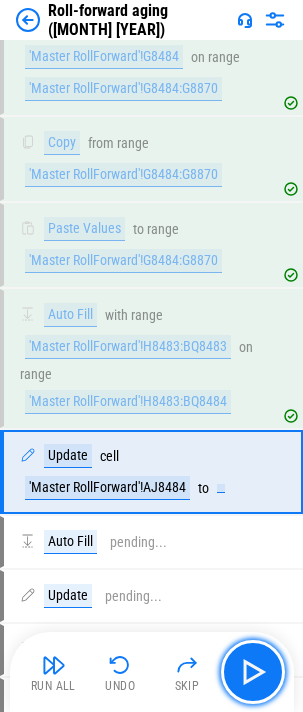 click at bounding box center (253, 672) 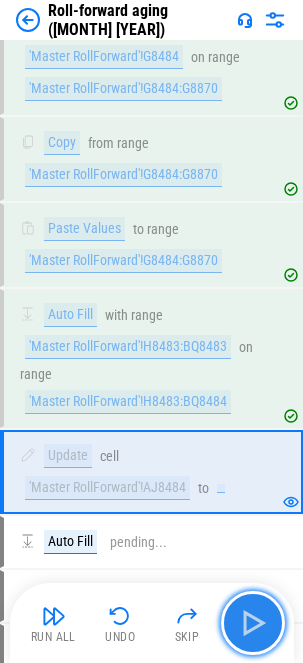 click at bounding box center (253, 623) 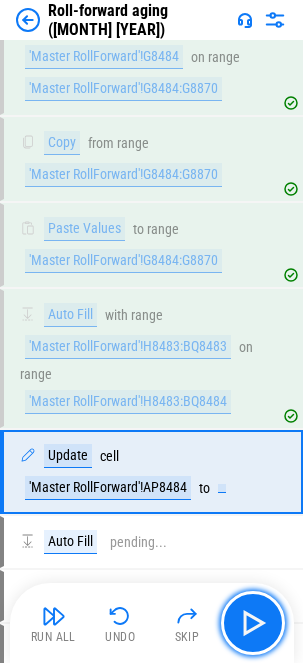 click at bounding box center [253, 623] 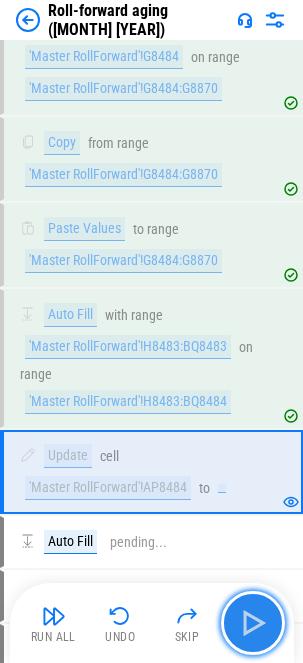 click at bounding box center (253, 623) 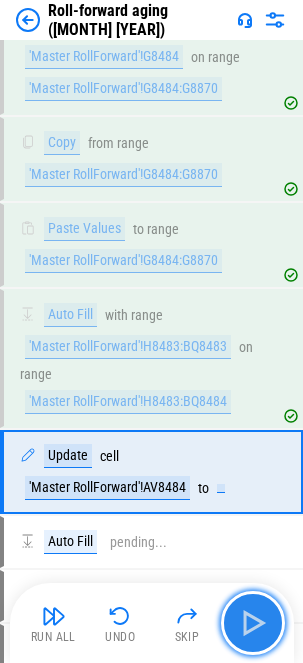 click at bounding box center (253, 623) 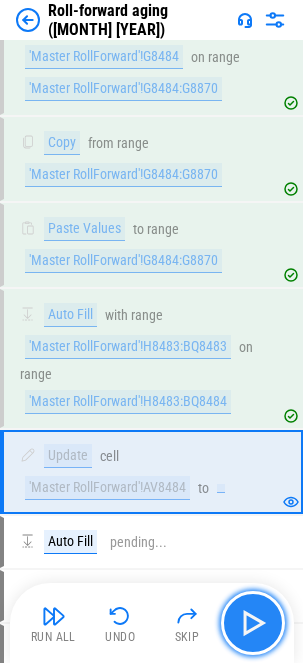 click at bounding box center (253, 623) 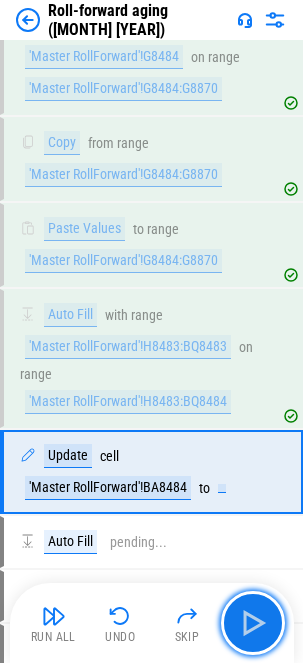 click at bounding box center (253, 623) 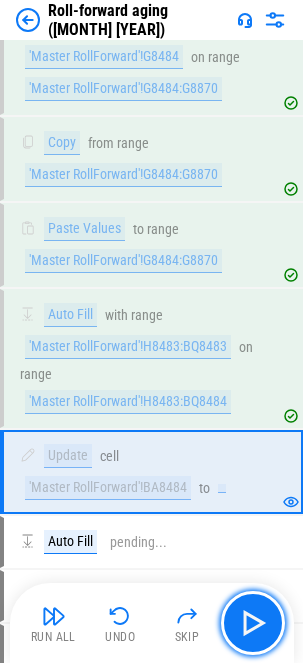 click at bounding box center [253, 623] 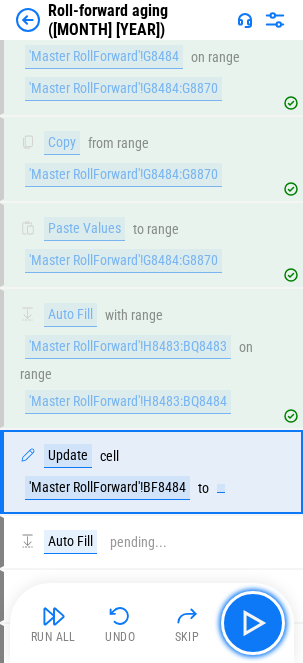 click at bounding box center [253, 623] 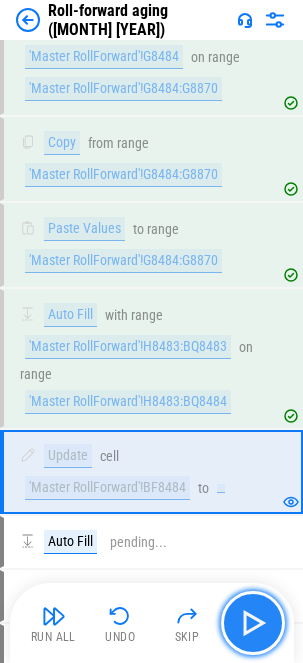 click at bounding box center [253, 623] 